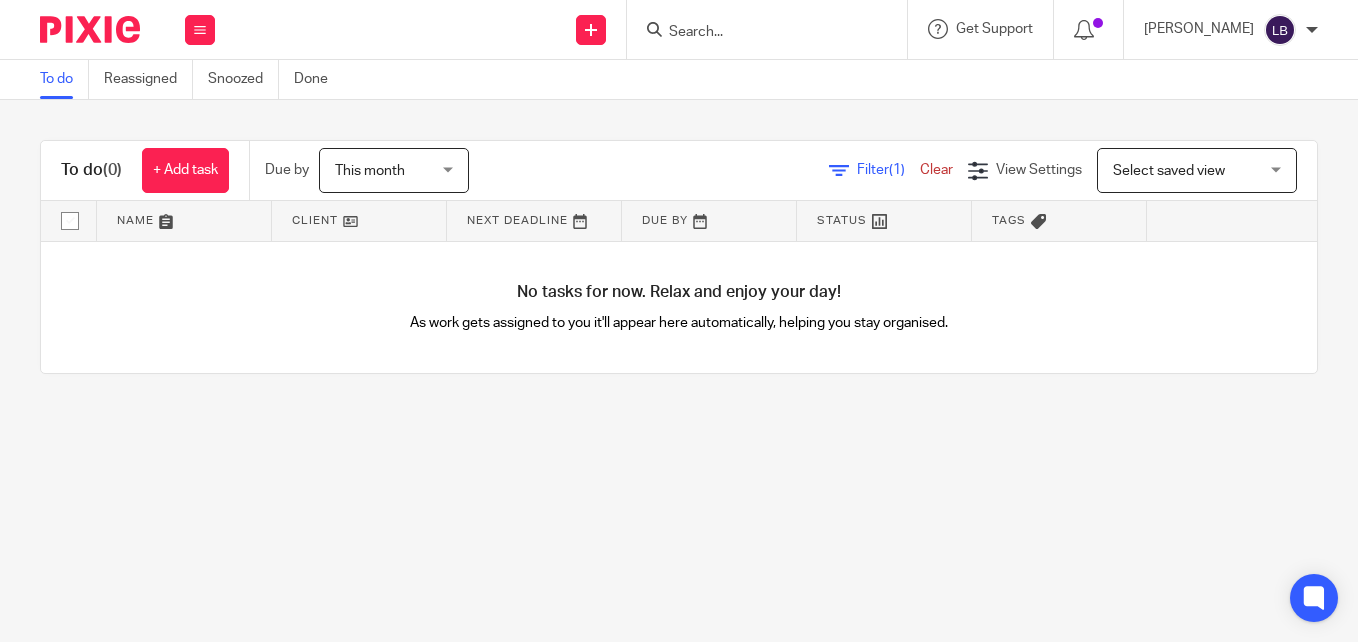 scroll, scrollTop: 0, scrollLeft: 0, axis: both 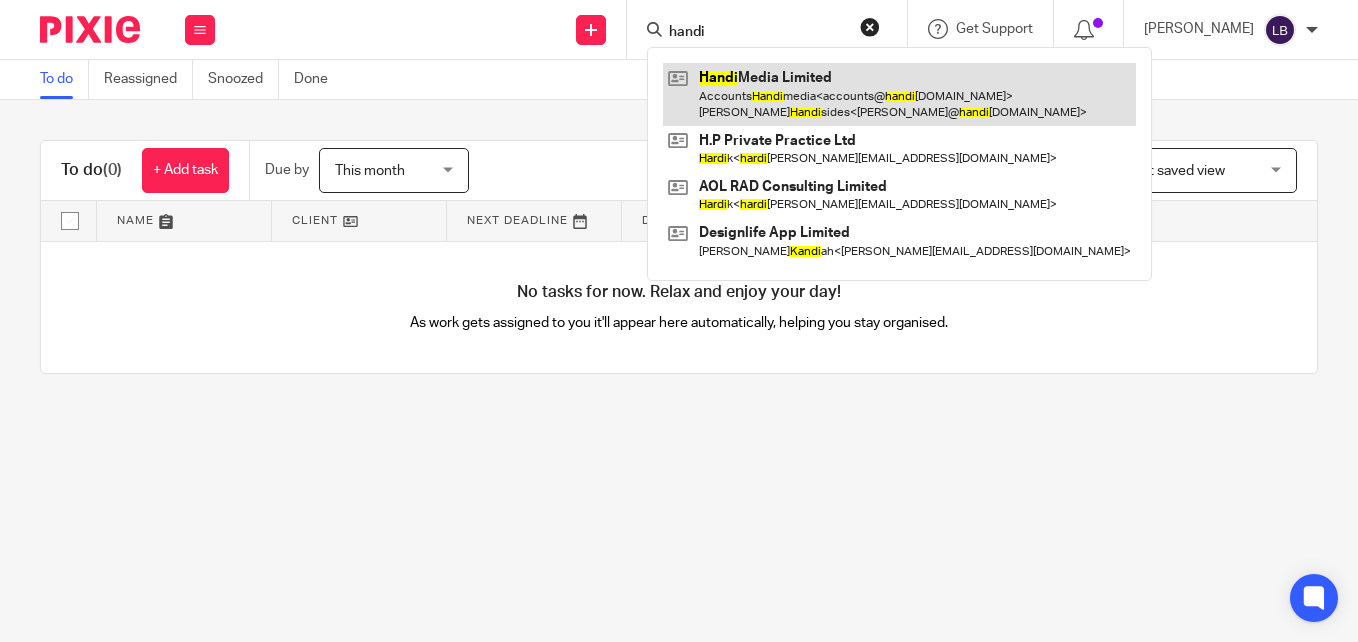 type on "handi" 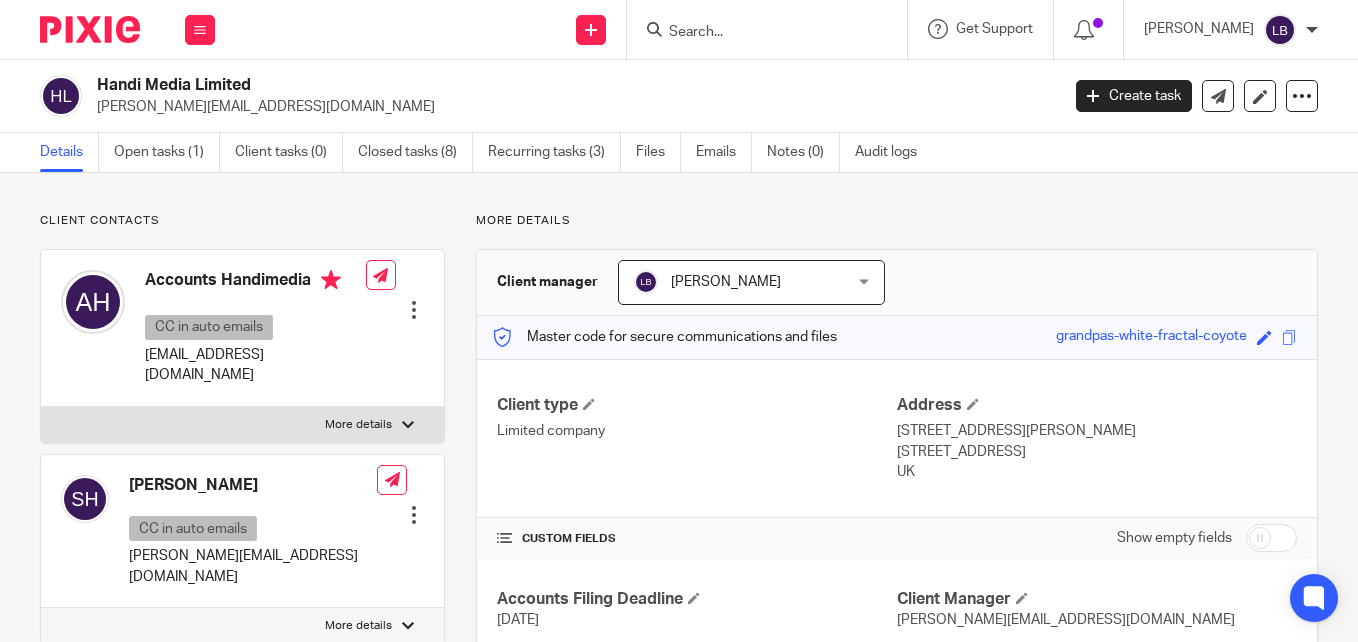 scroll, scrollTop: 0, scrollLeft: 0, axis: both 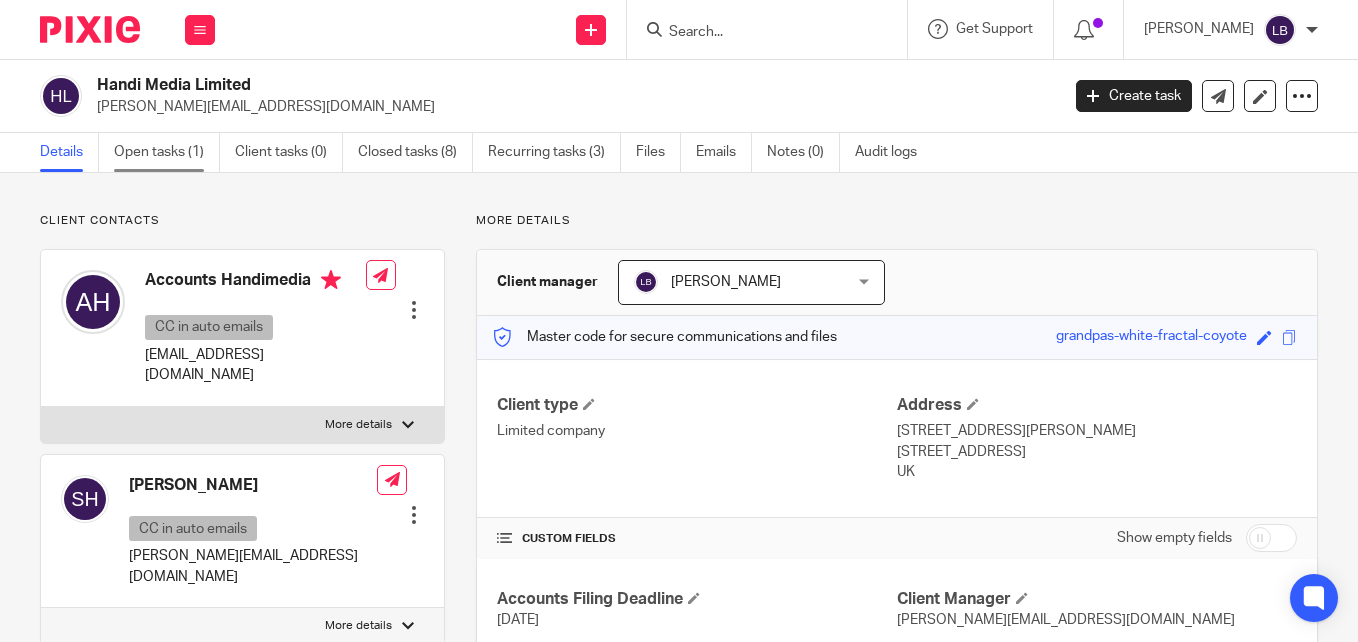 click on "Open tasks (1)" at bounding box center [167, 152] 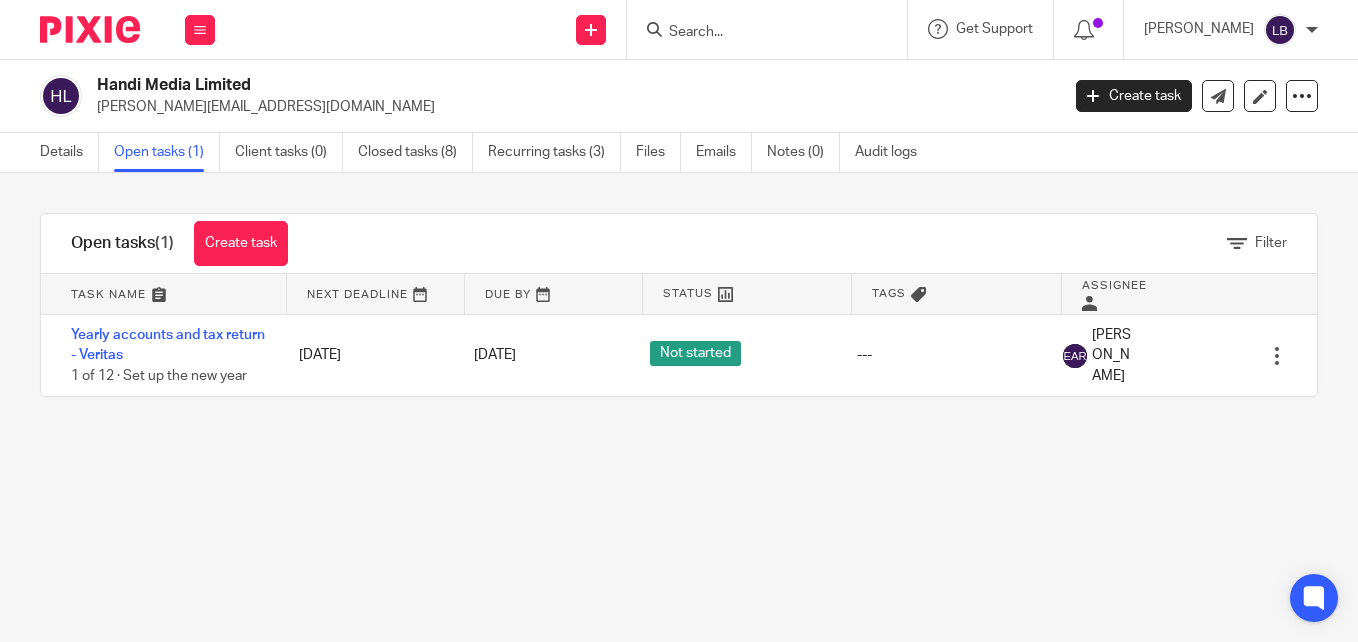 scroll, scrollTop: 0, scrollLeft: 0, axis: both 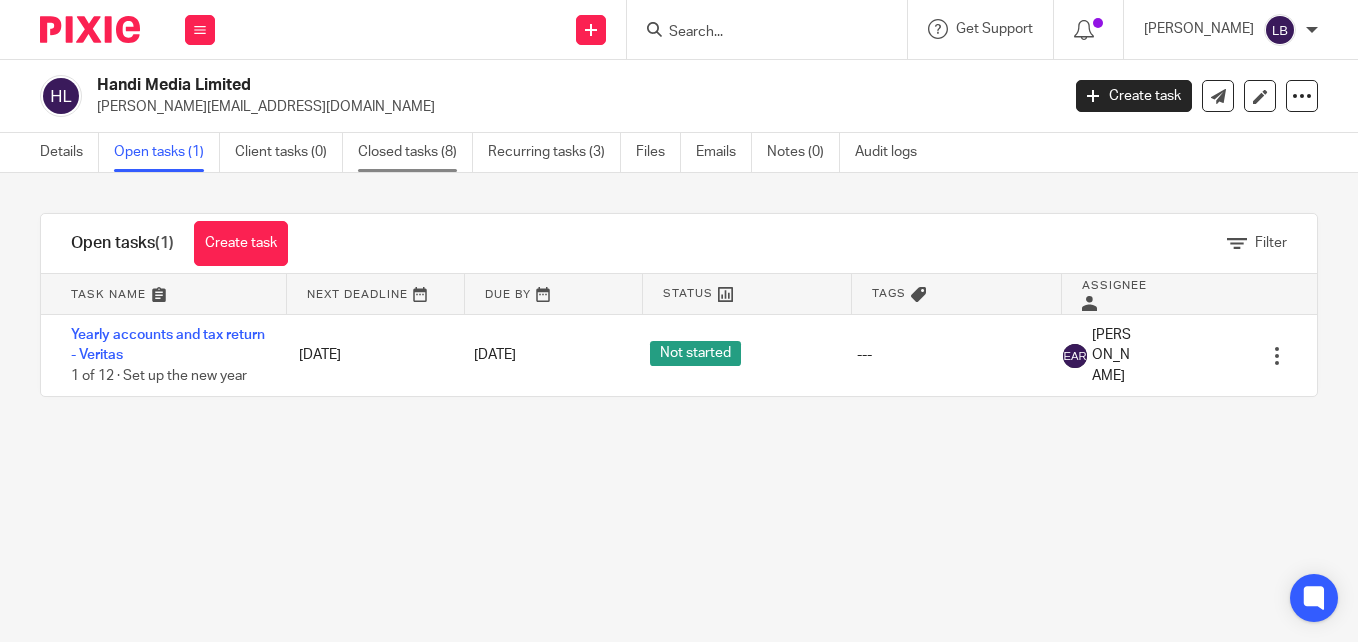 click on "Closed tasks (8)" at bounding box center (415, 152) 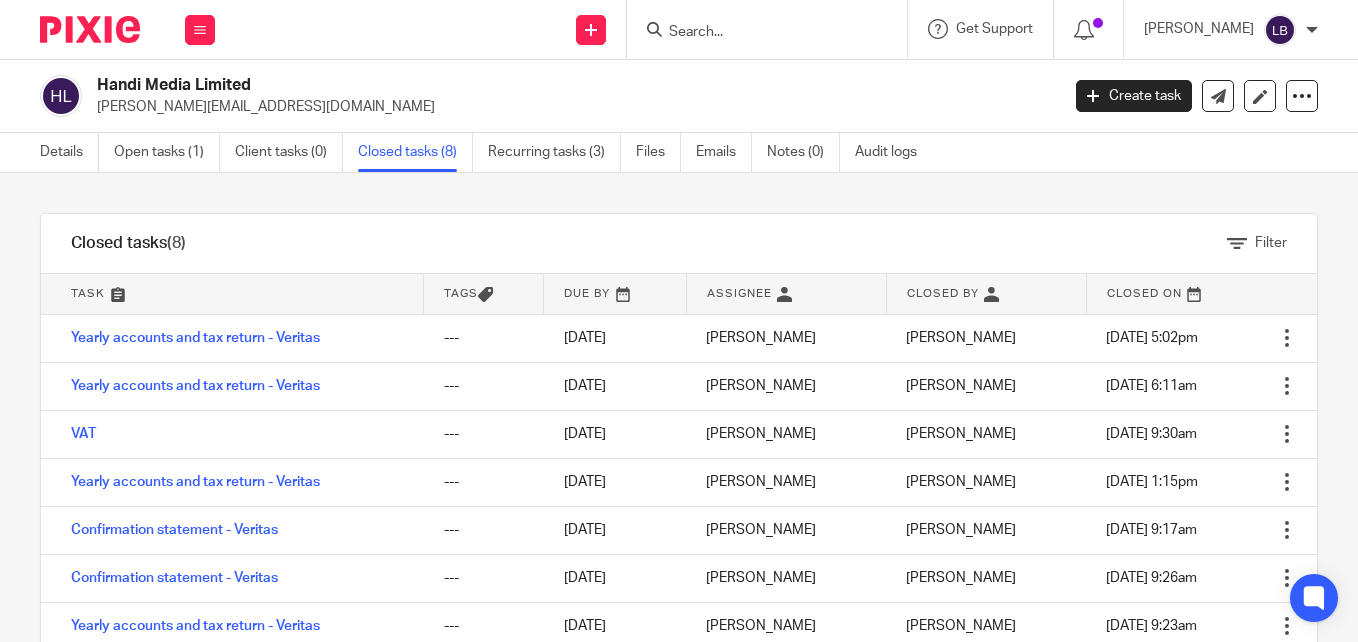 scroll, scrollTop: 0, scrollLeft: 0, axis: both 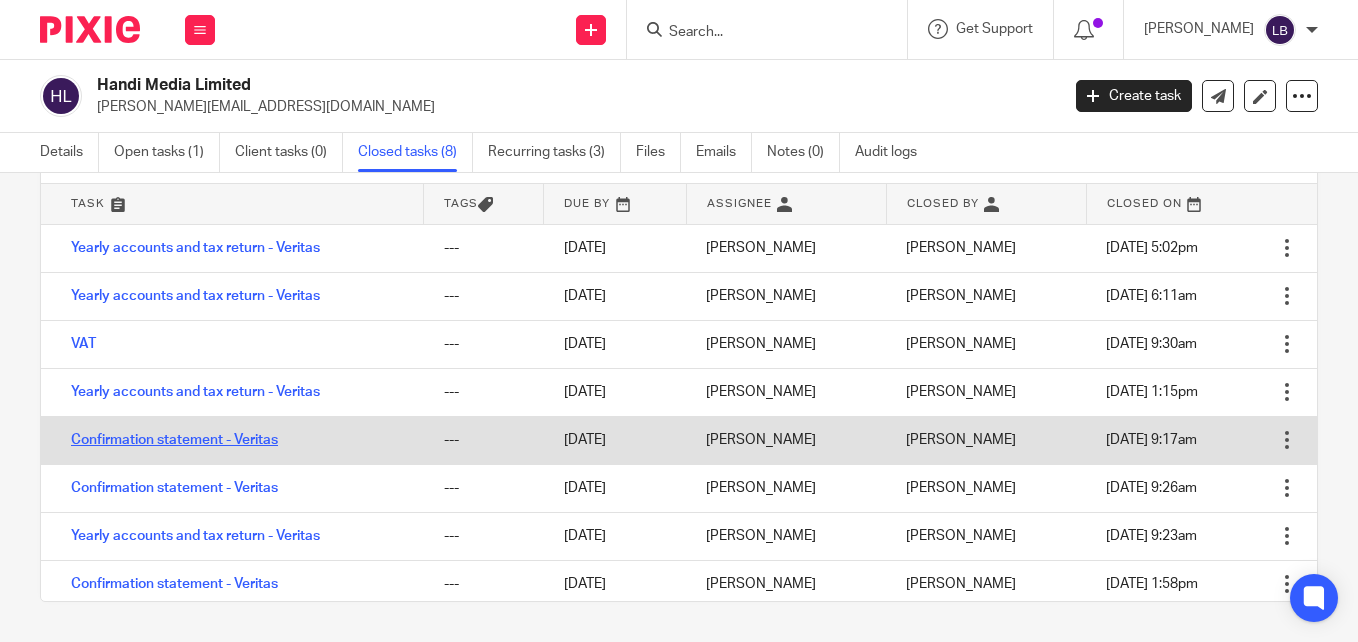 click on "Confirmation statement - Veritas" at bounding box center (174, 440) 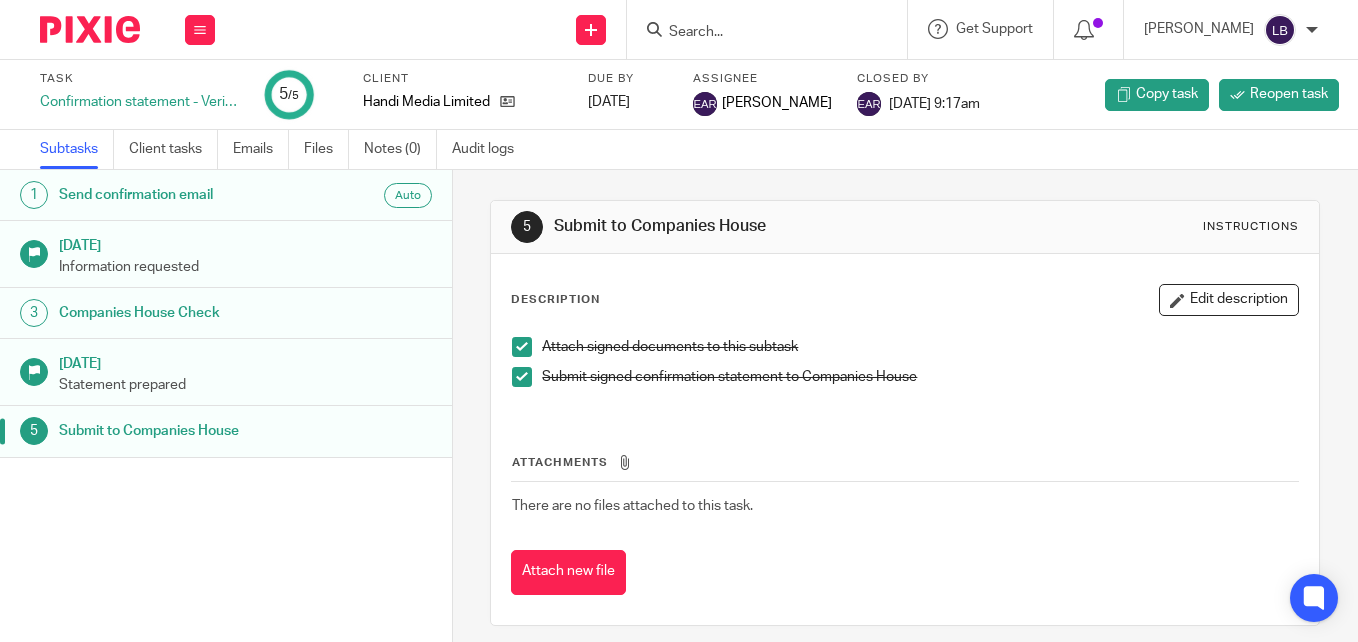 scroll, scrollTop: 0, scrollLeft: 0, axis: both 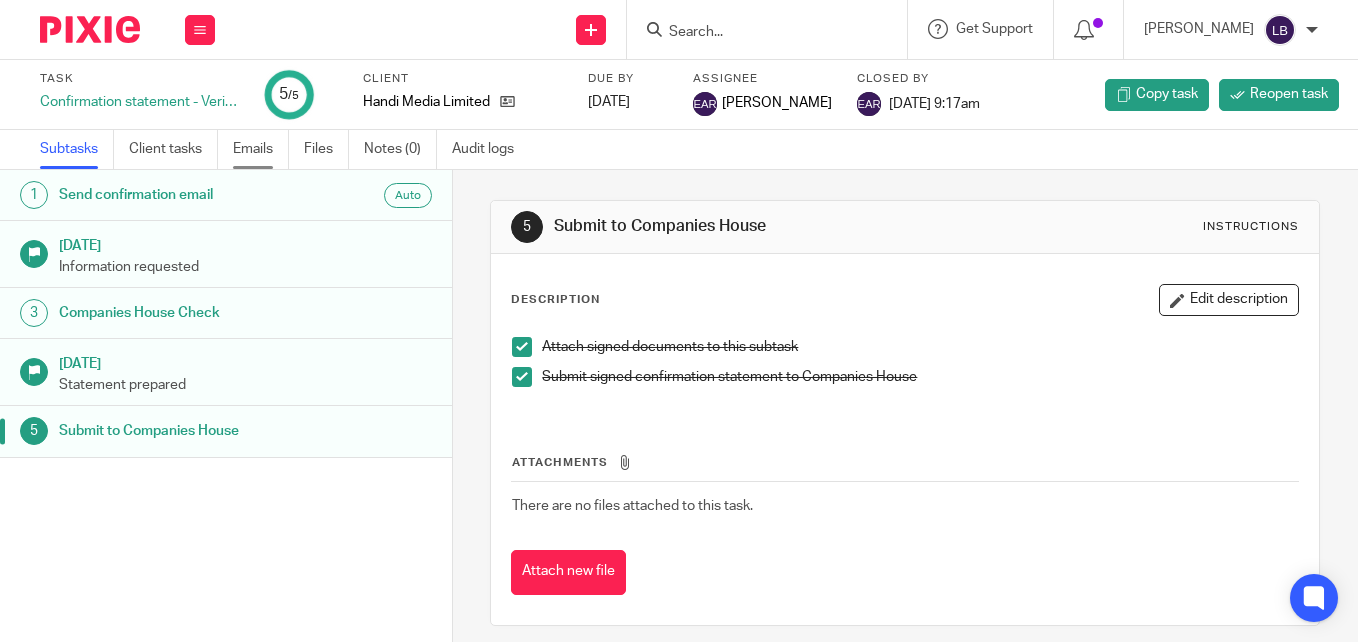 click on "Emails" at bounding box center [261, 149] 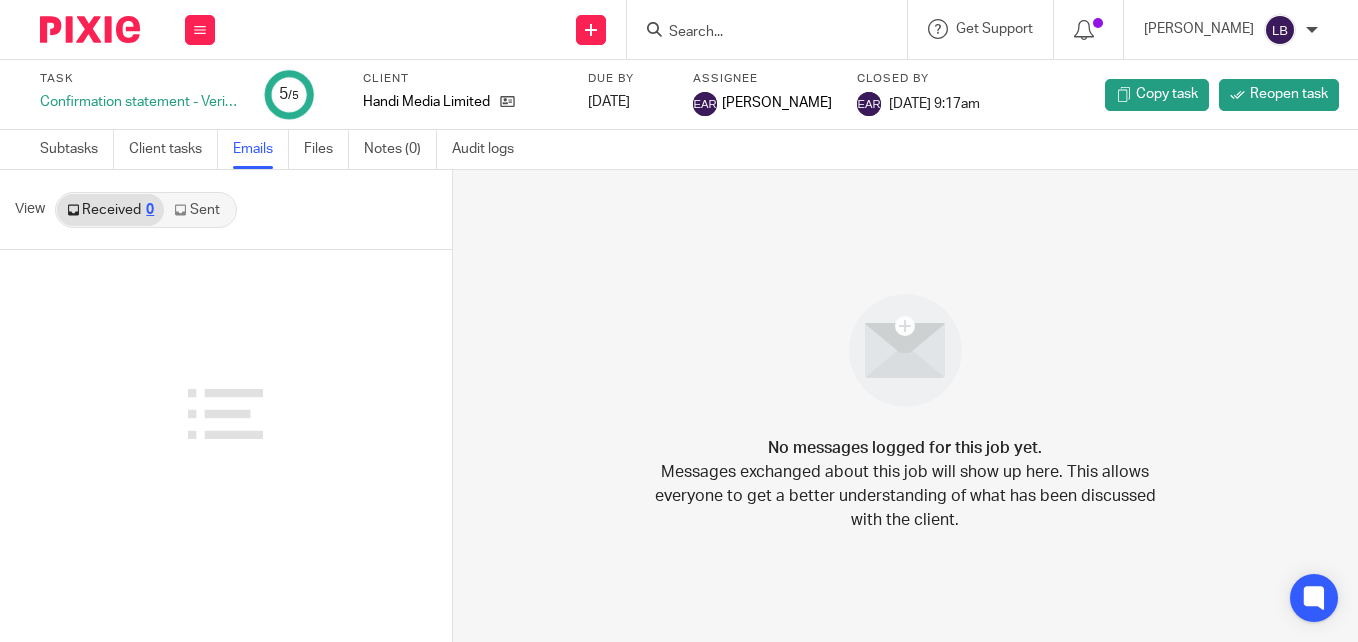 scroll, scrollTop: 0, scrollLeft: 0, axis: both 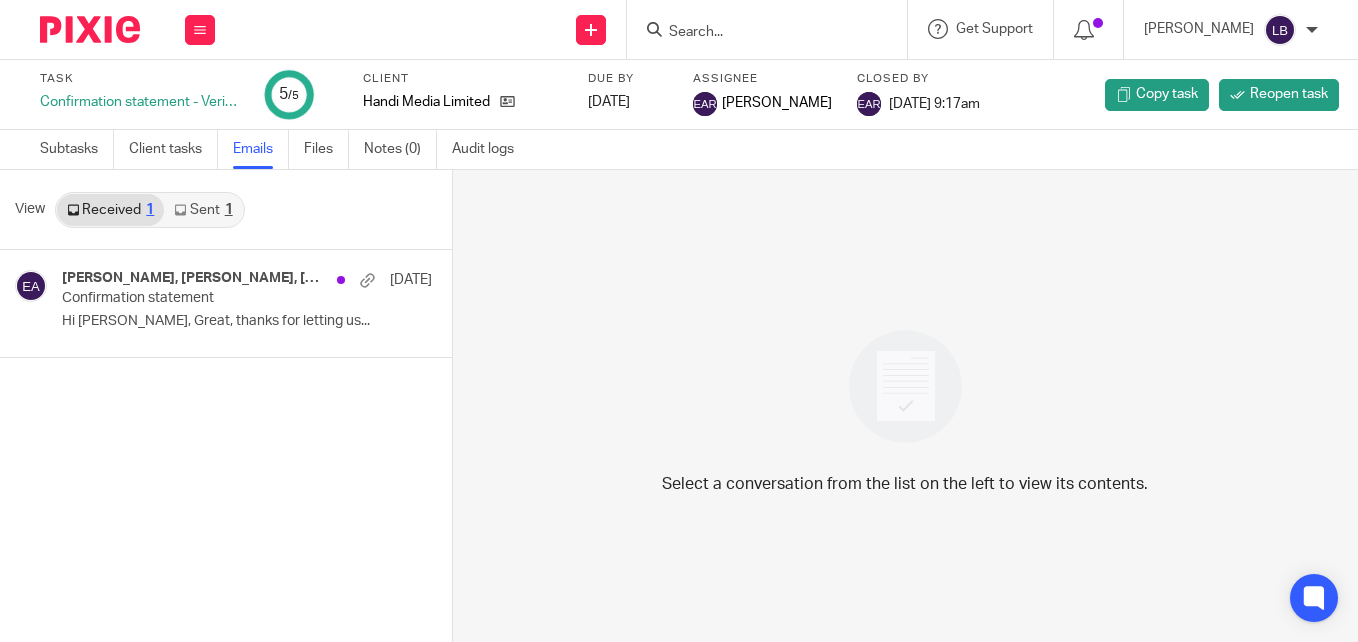 click on "Sent
1" at bounding box center [203, 210] 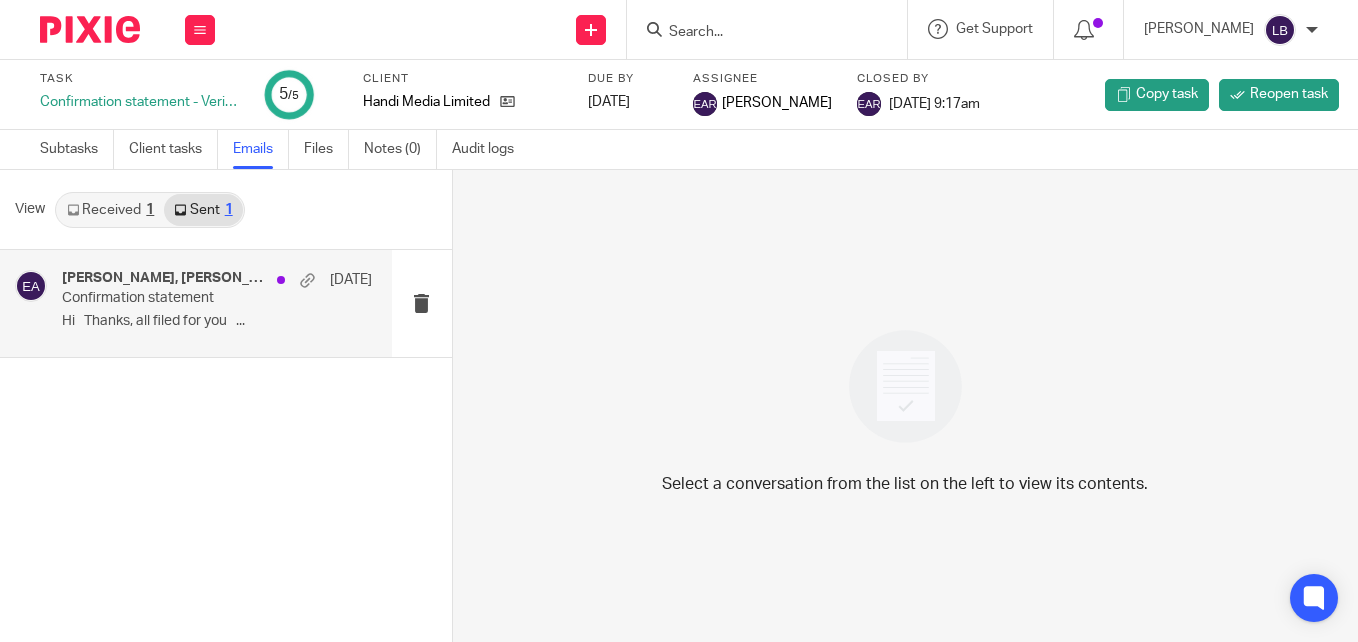click at bounding box center [31, 286] 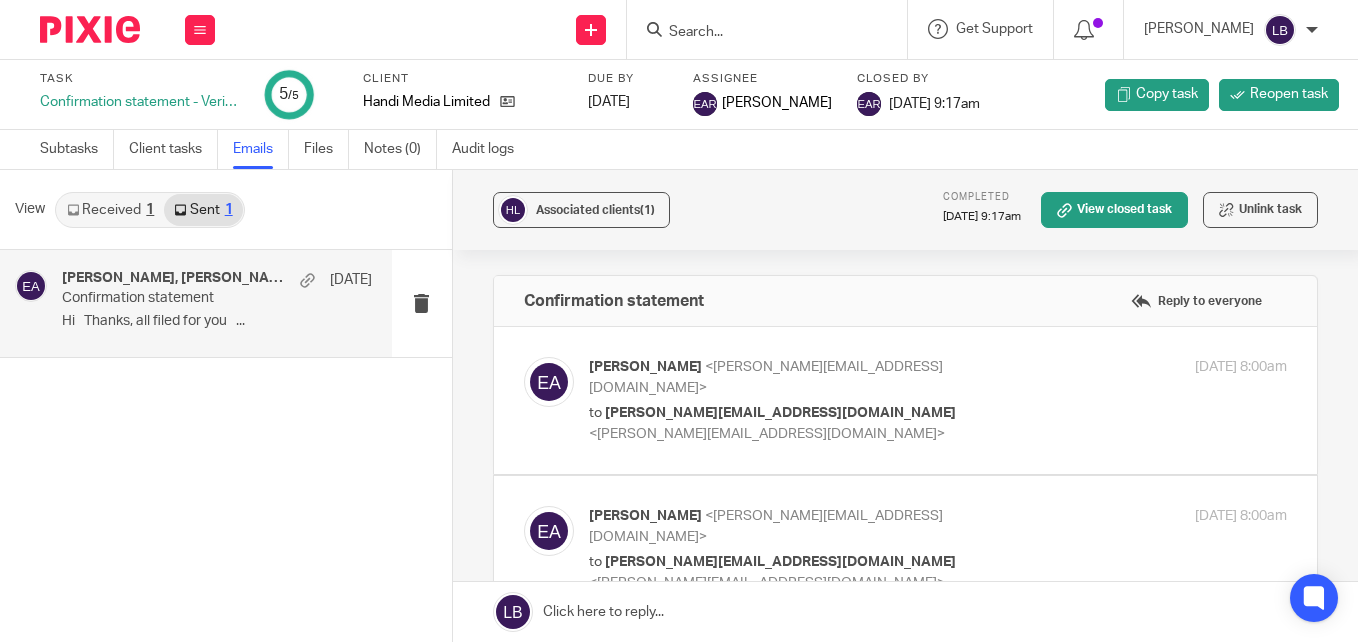 scroll, scrollTop: 0, scrollLeft: 0, axis: both 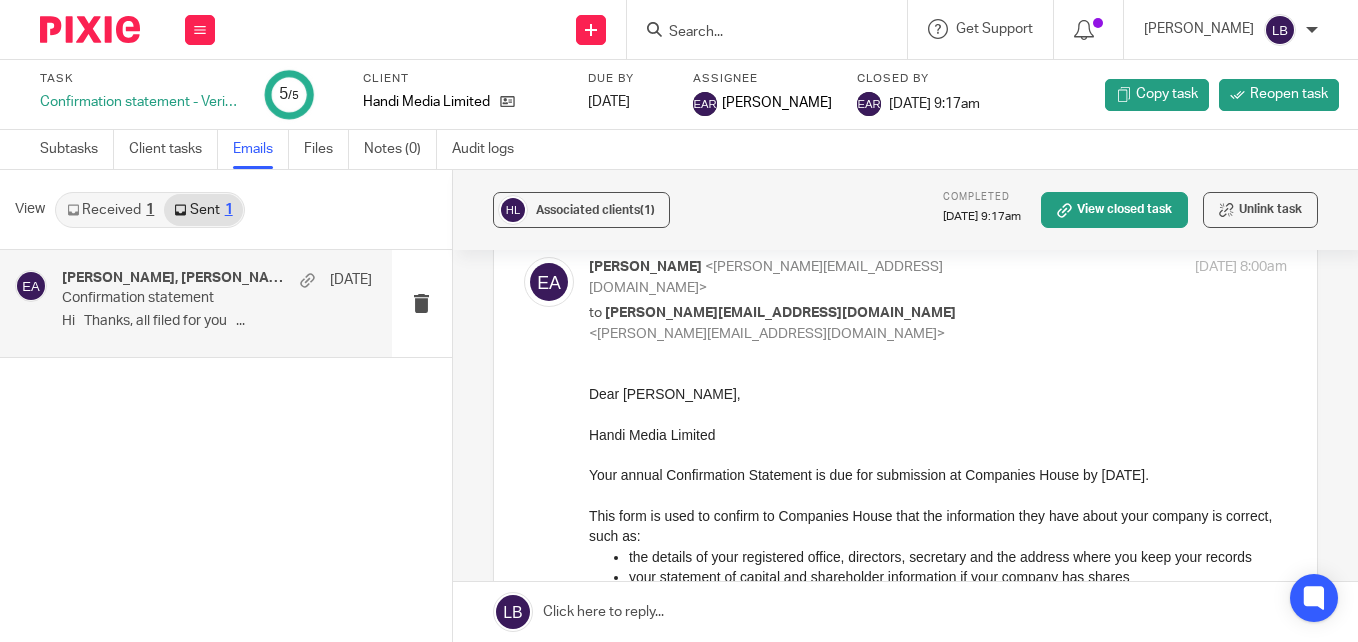 drag, startPoint x: 1167, startPoint y: 741, endPoint x: 704, endPoint y: 455, distance: 544.21045 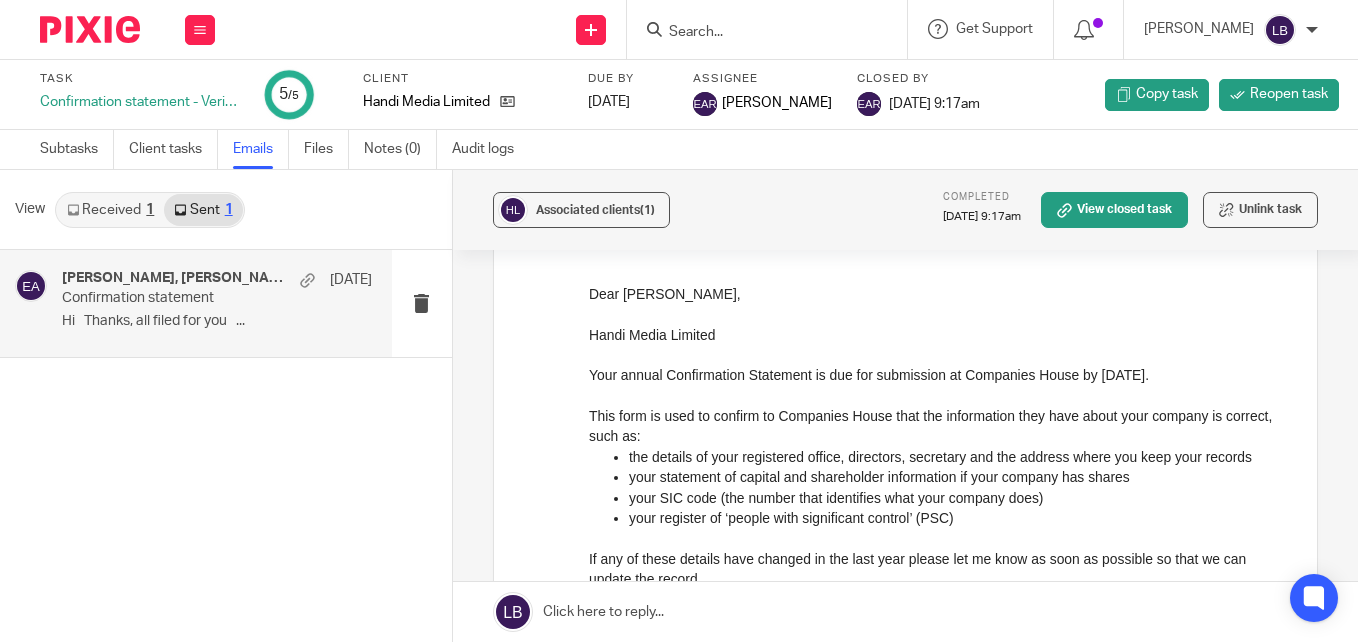 scroll, scrollTop: 300, scrollLeft: 0, axis: vertical 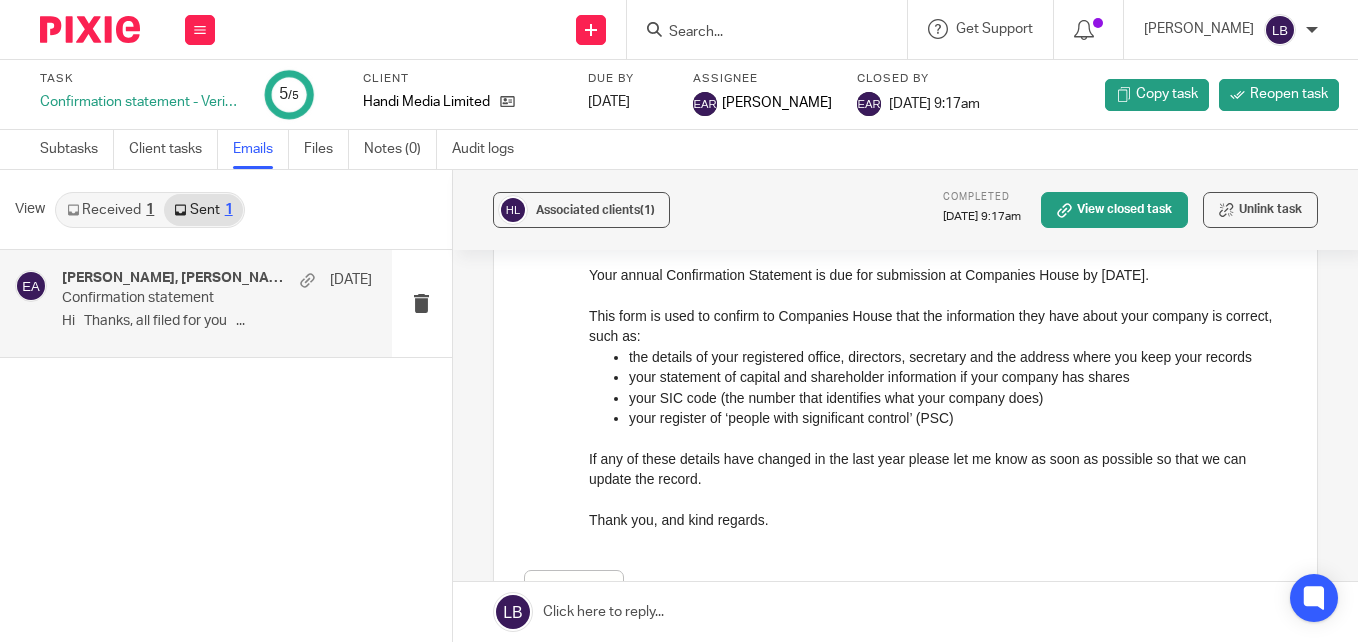 click on "Thank you, and kind regards." at bounding box center (937, 520) 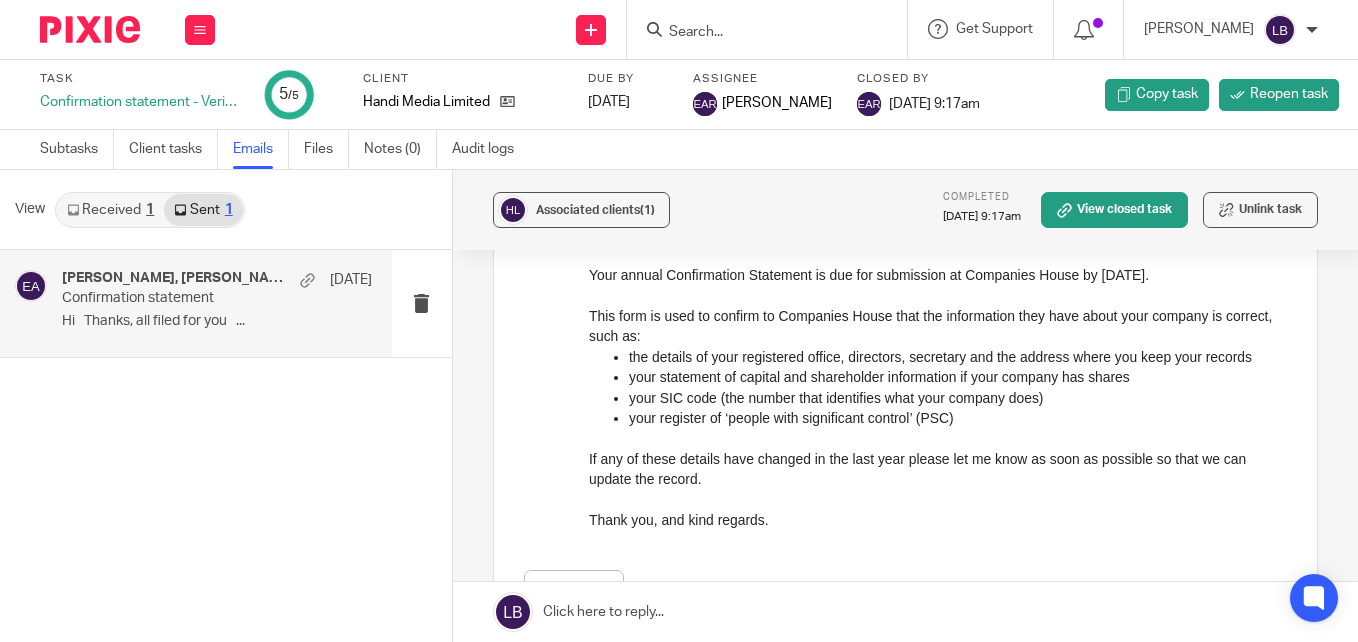 click on "Thank you, and kind regards." at bounding box center [937, 520] 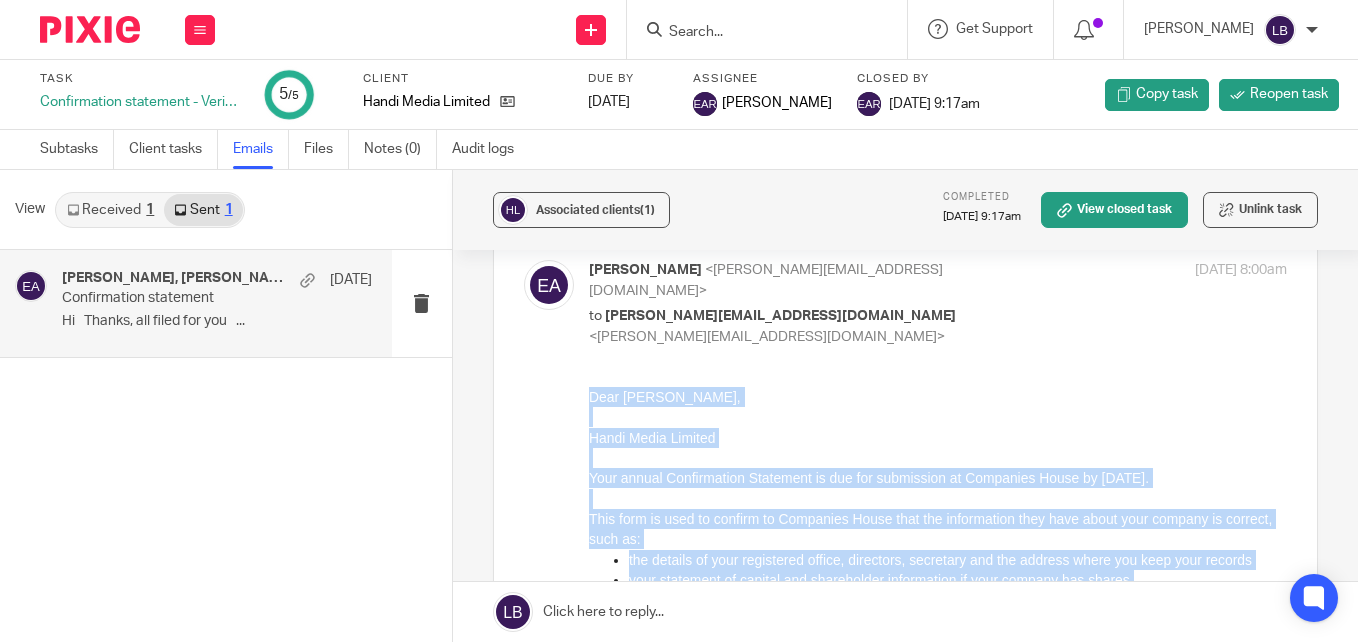 scroll, scrollTop: 85, scrollLeft: 0, axis: vertical 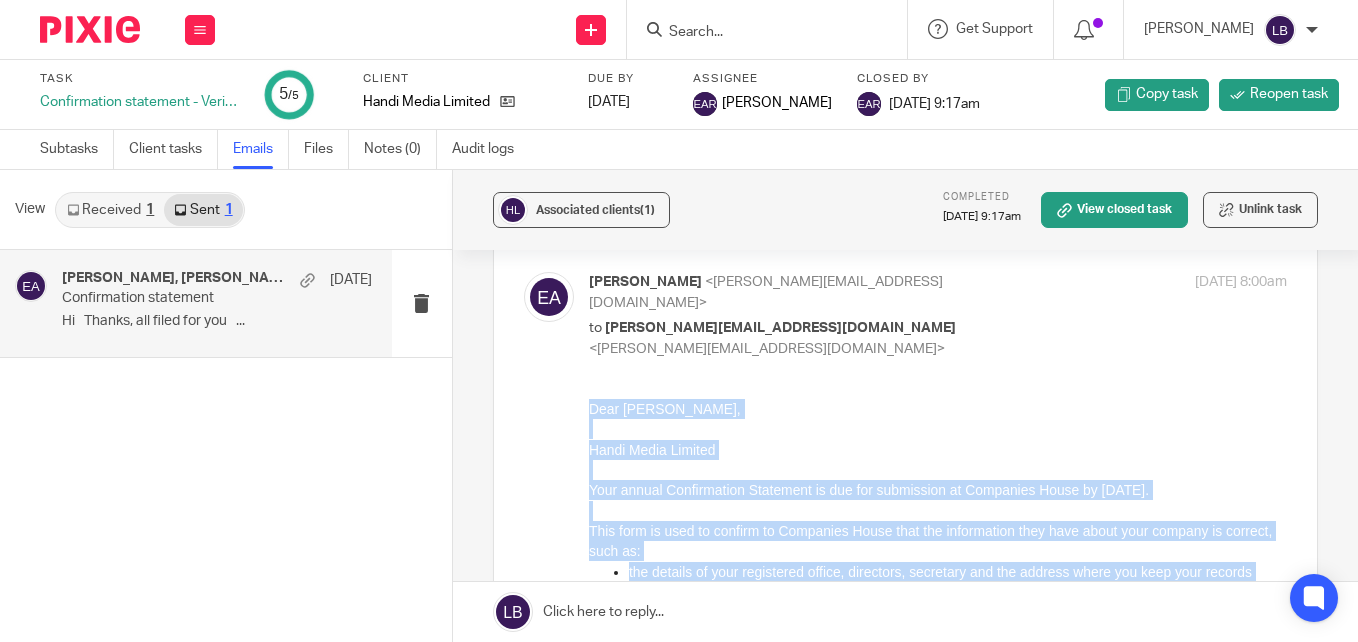 drag, startPoint x: 774, startPoint y: 734, endPoint x: 557, endPoint y: 371, distance: 422.91608 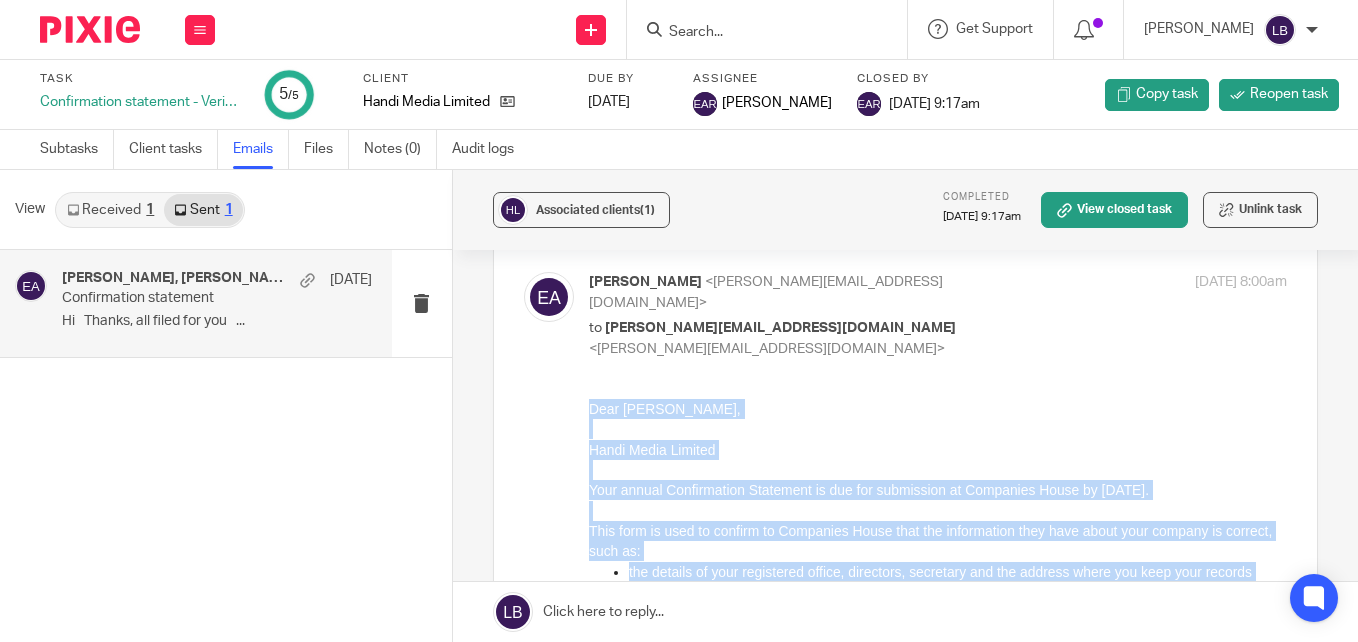 drag, startPoint x: 557, startPoint y: 371, endPoint x: 622, endPoint y: 404, distance: 72.89719 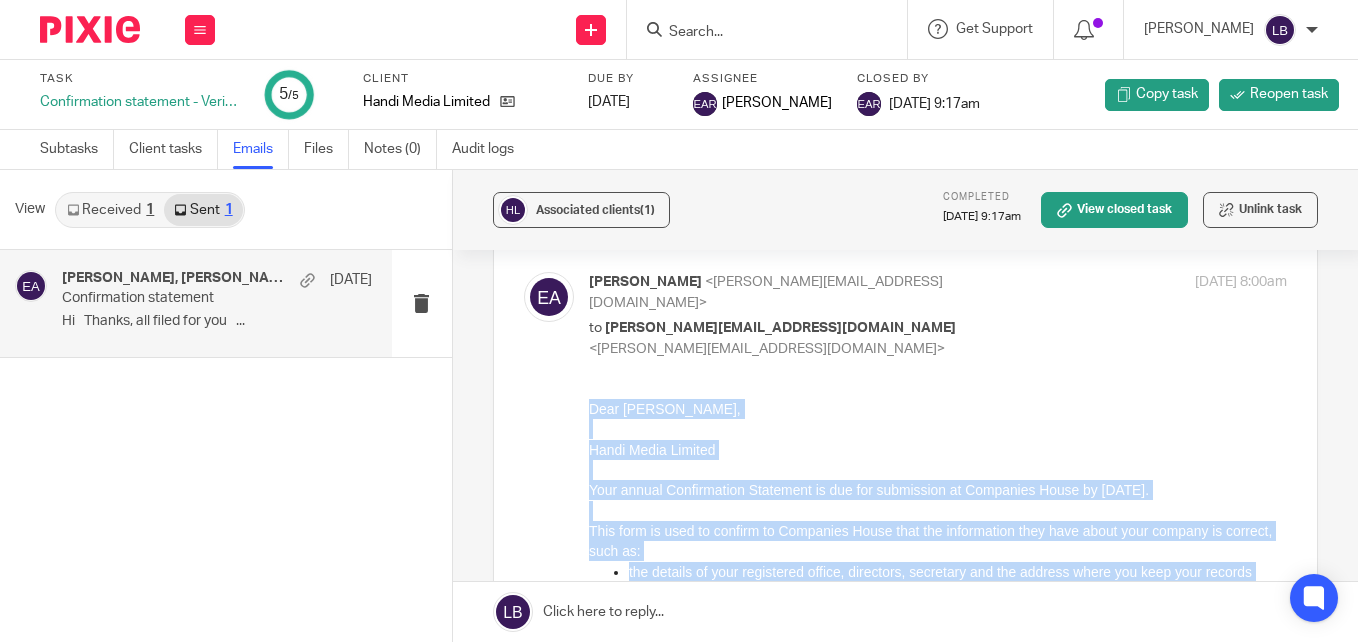 scroll, scrollTop: 85, scrollLeft: 0, axis: vertical 